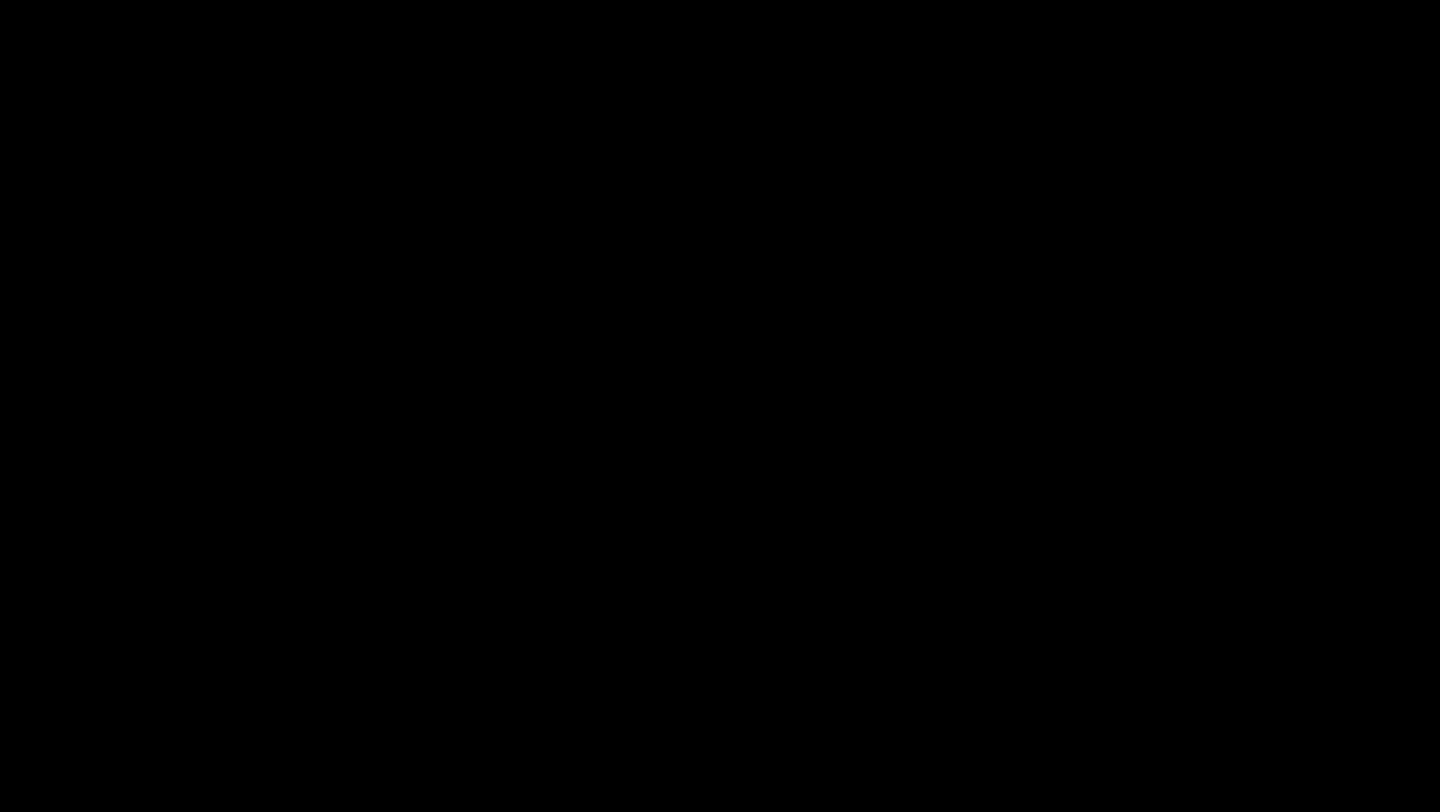 scroll, scrollTop: 0, scrollLeft: 0, axis: both 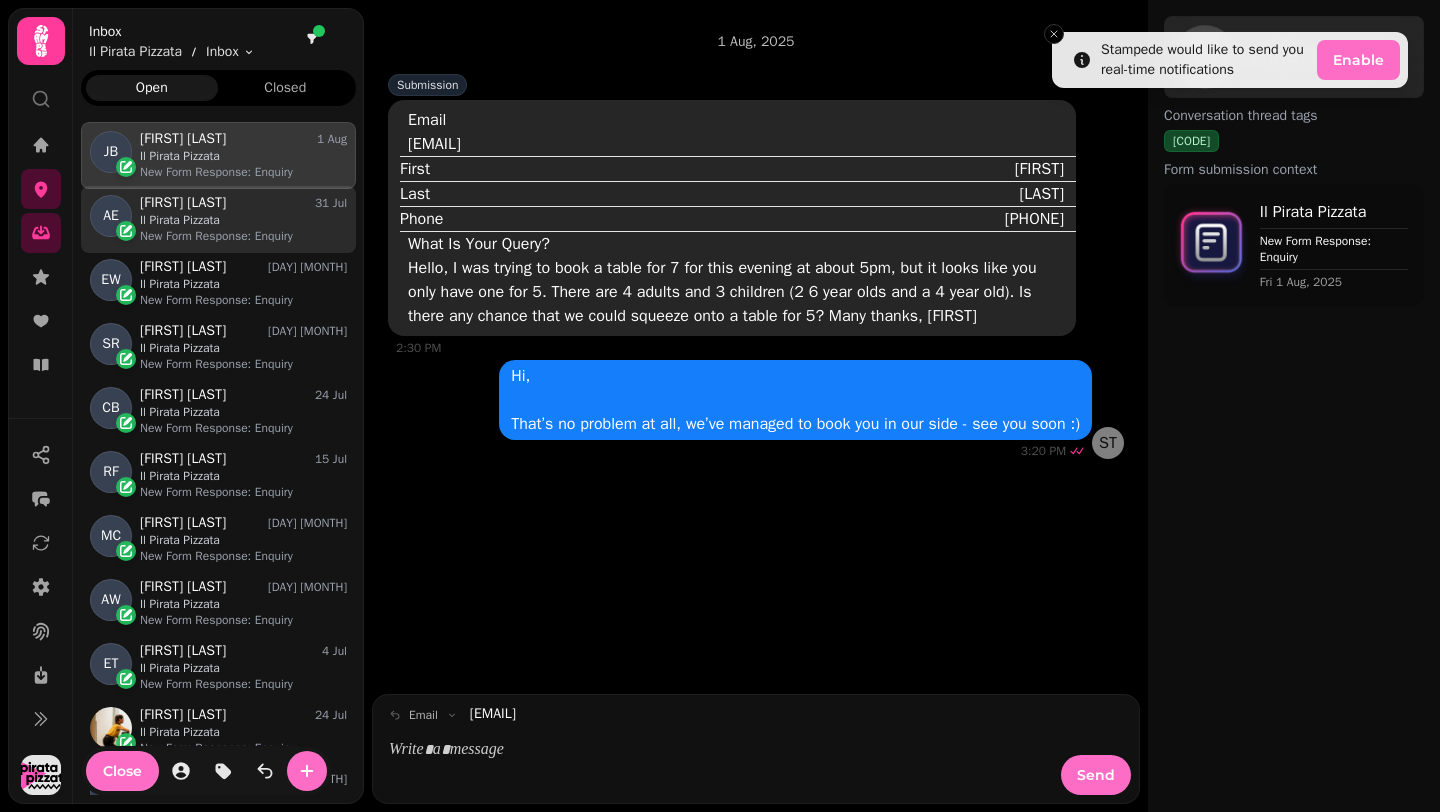 click on "[FIRST] [LAST] [DAY] [MONTH]" at bounding box center [243, 203] 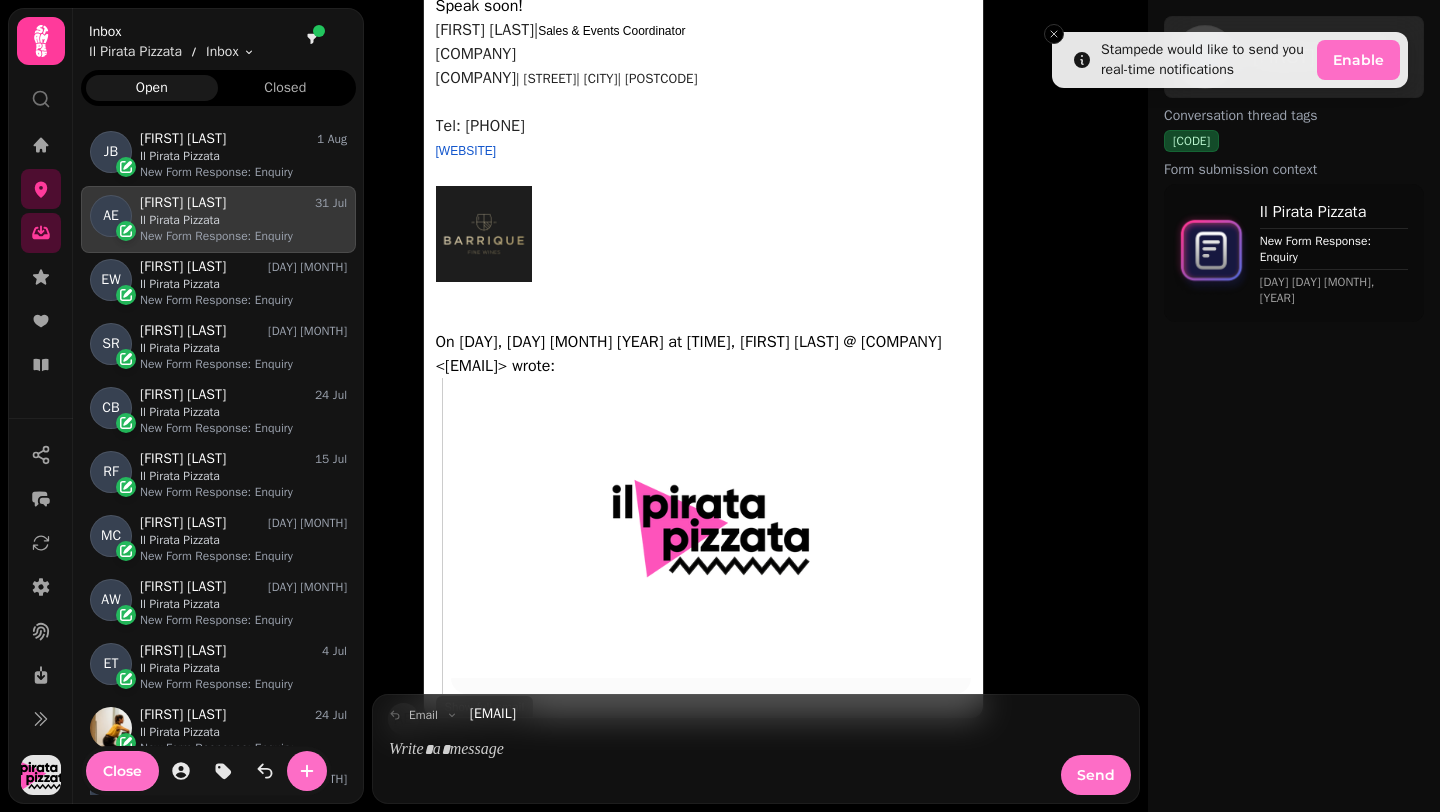 scroll, scrollTop: 1608, scrollLeft: 0, axis: vertical 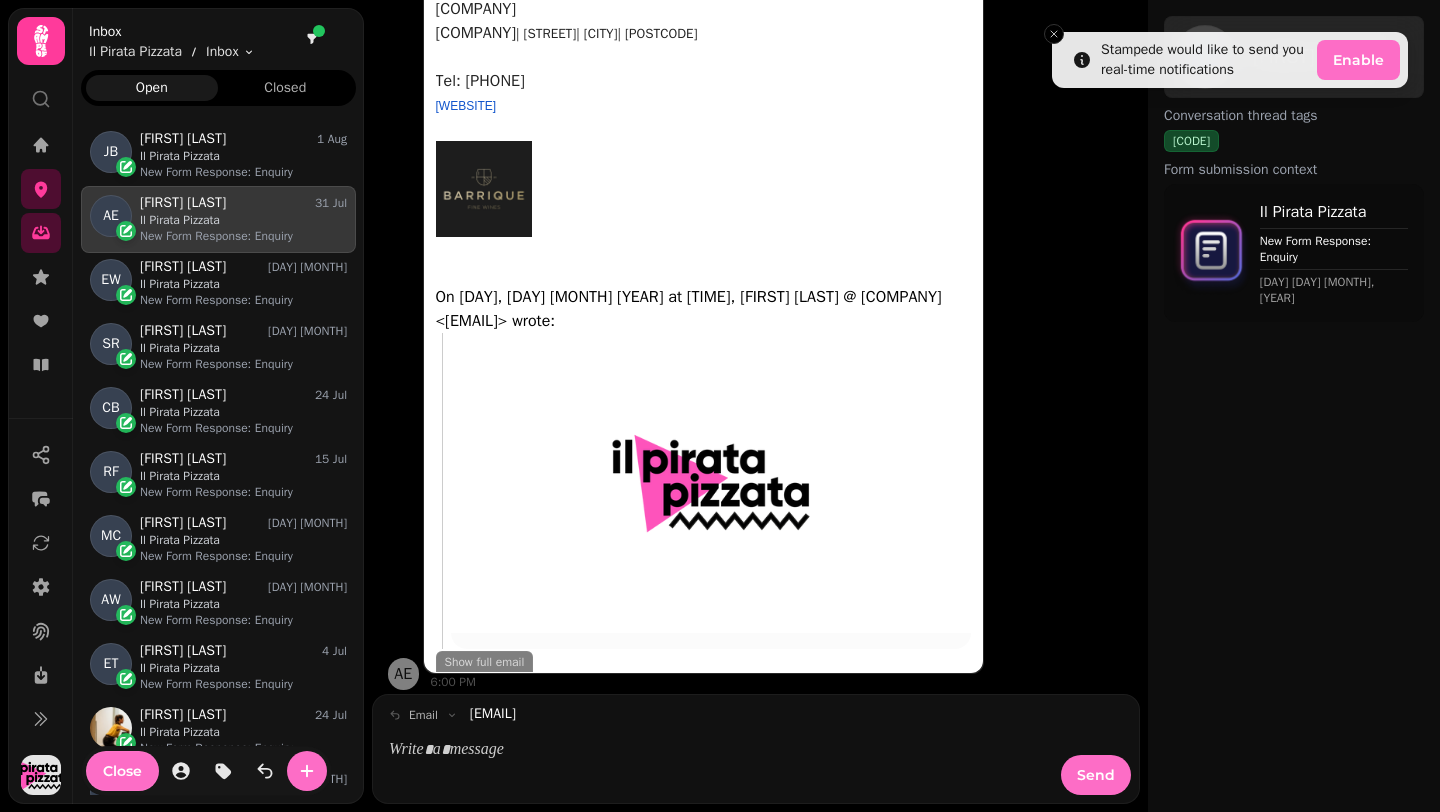 click at bounding box center (719, 750) 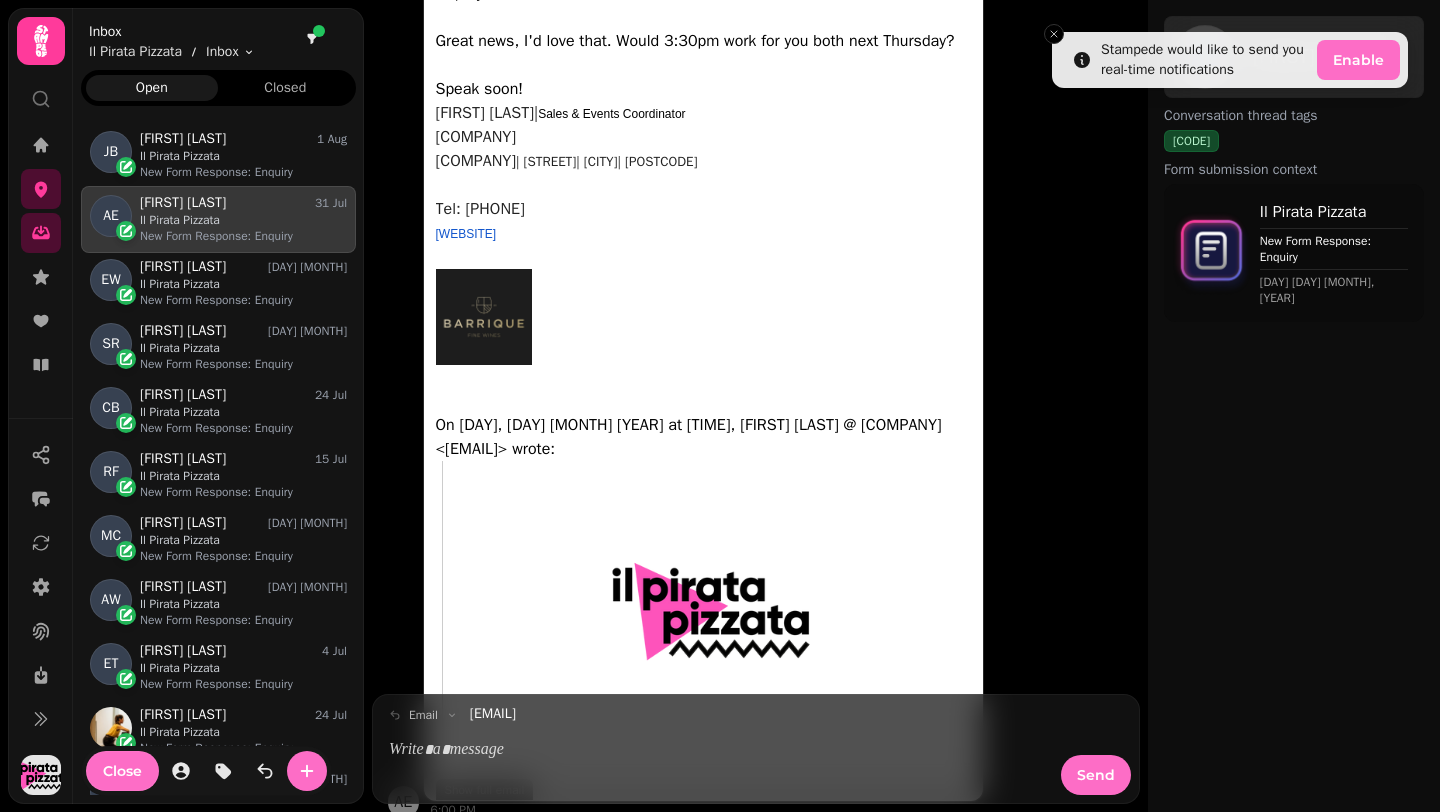 scroll, scrollTop: 1608, scrollLeft: 0, axis: vertical 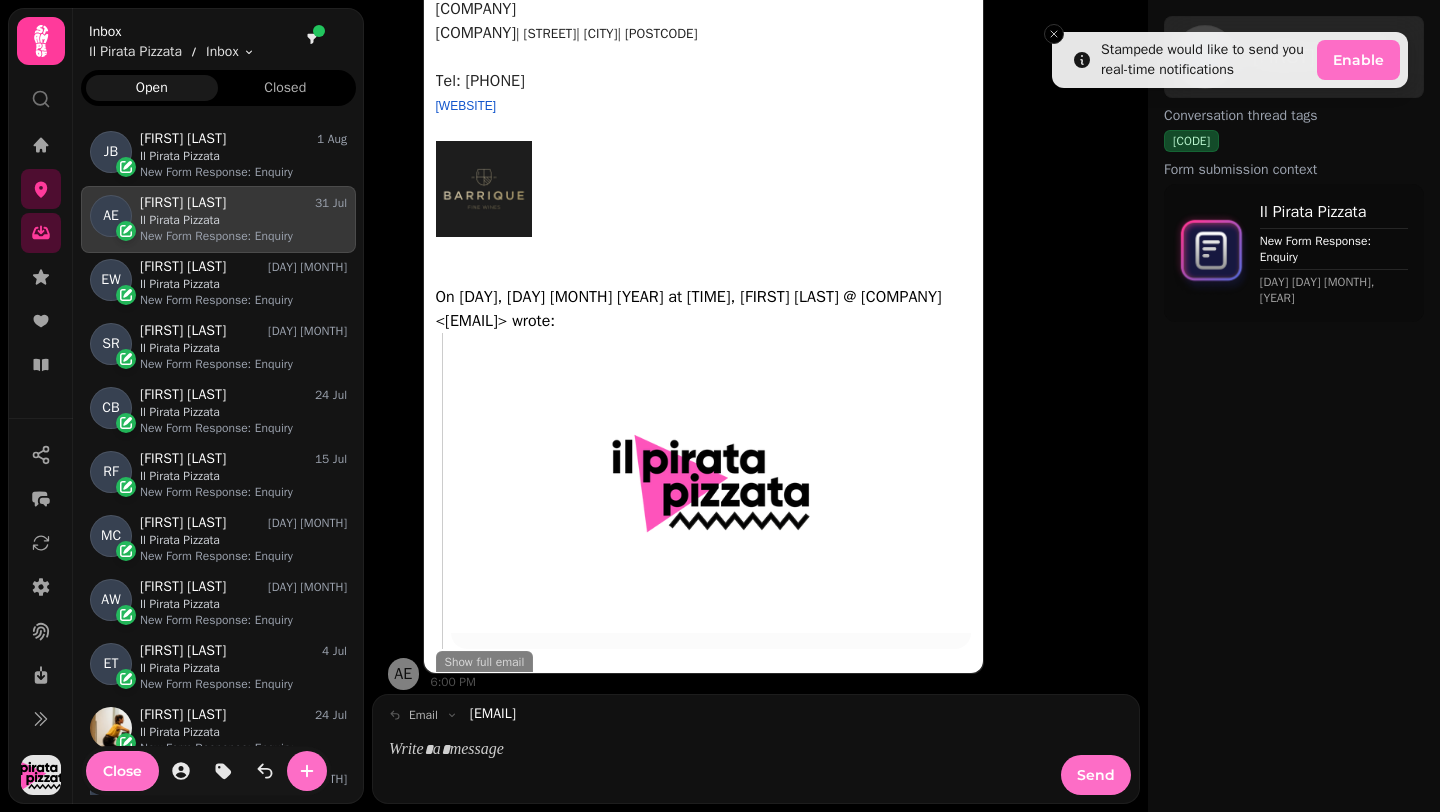 click at bounding box center [719, 750] 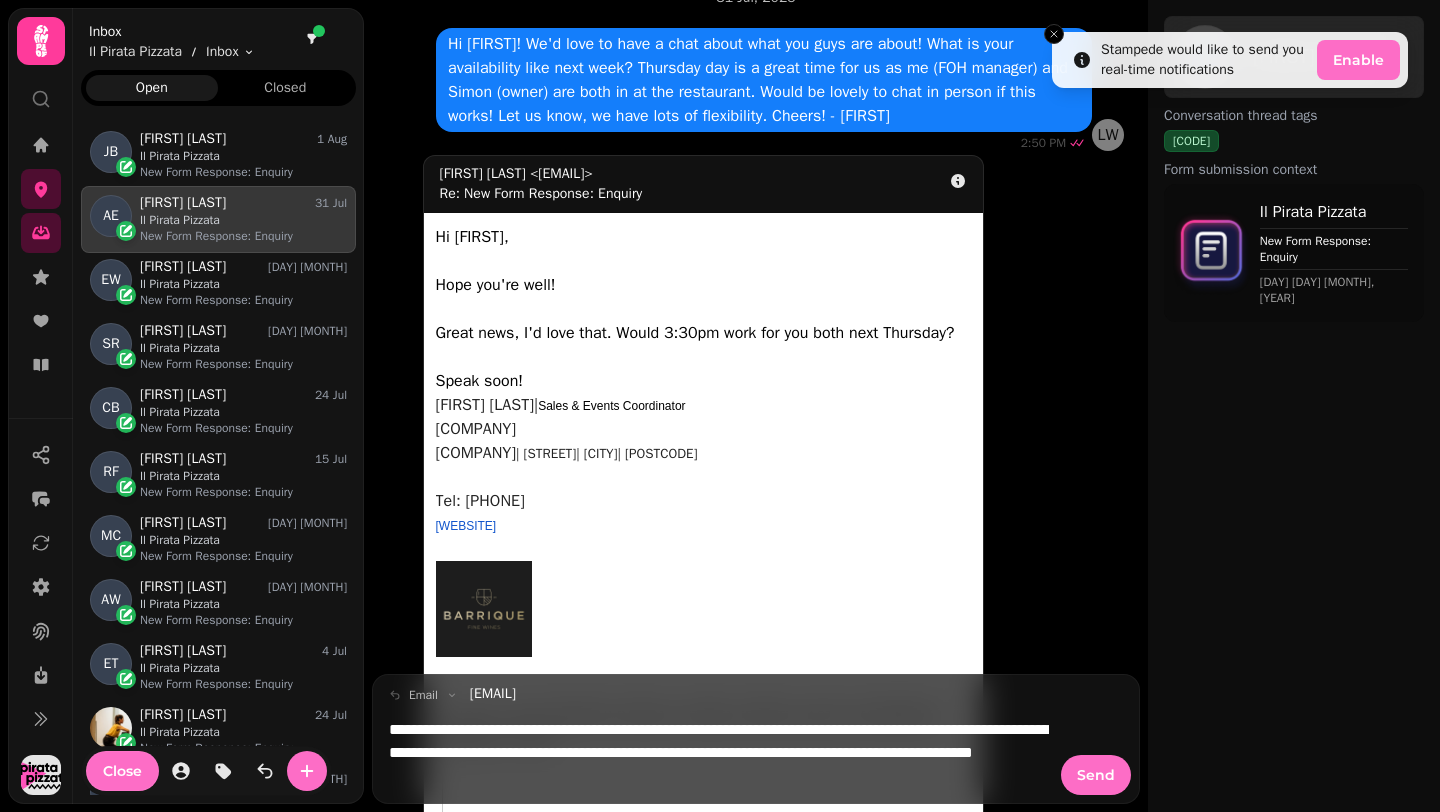scroll, scrollTop: 1156, scrollLeft: 0, axis: vertical 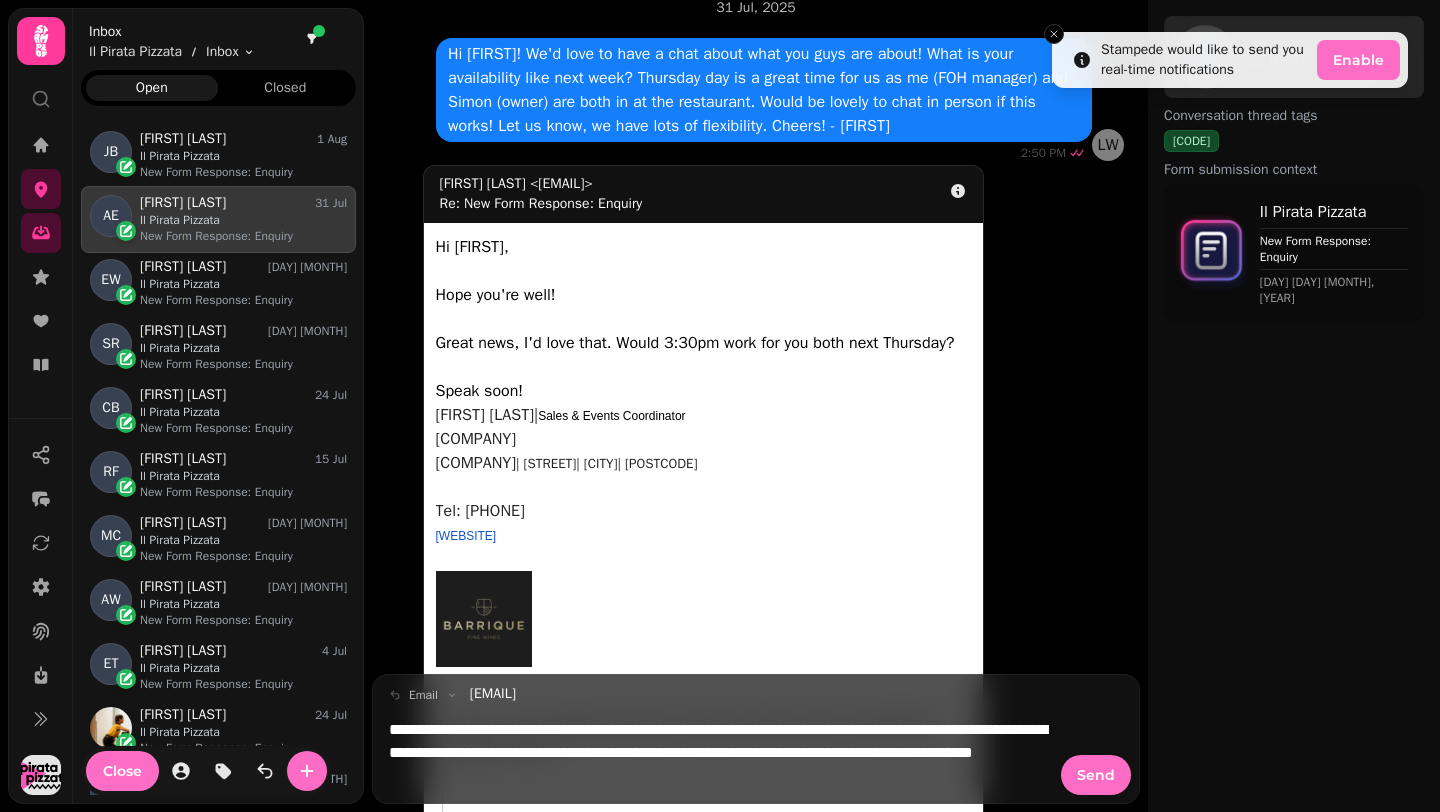 click on "**********" at bounding box center [717, 753] 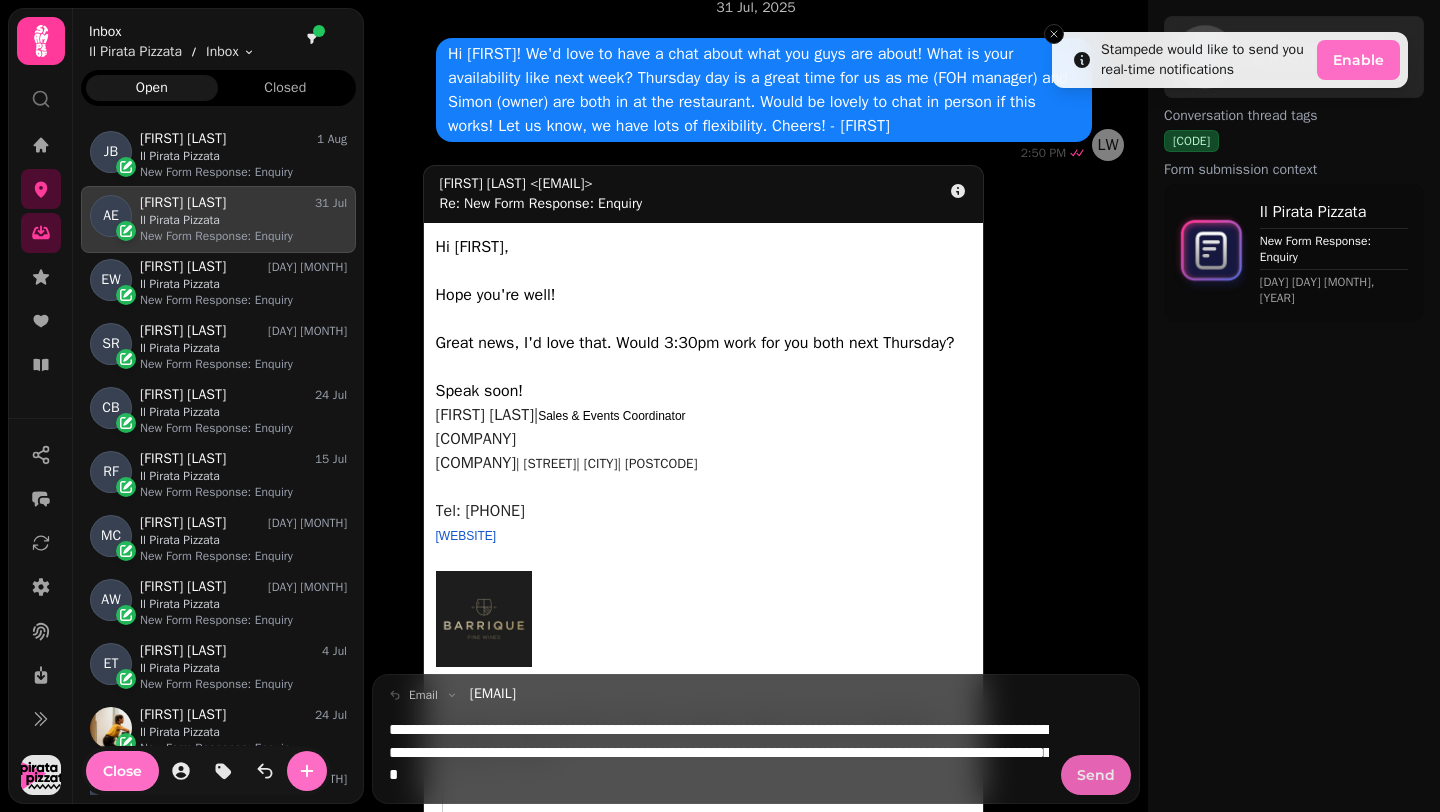 click on "Send" at bounding box center (1096, 775) 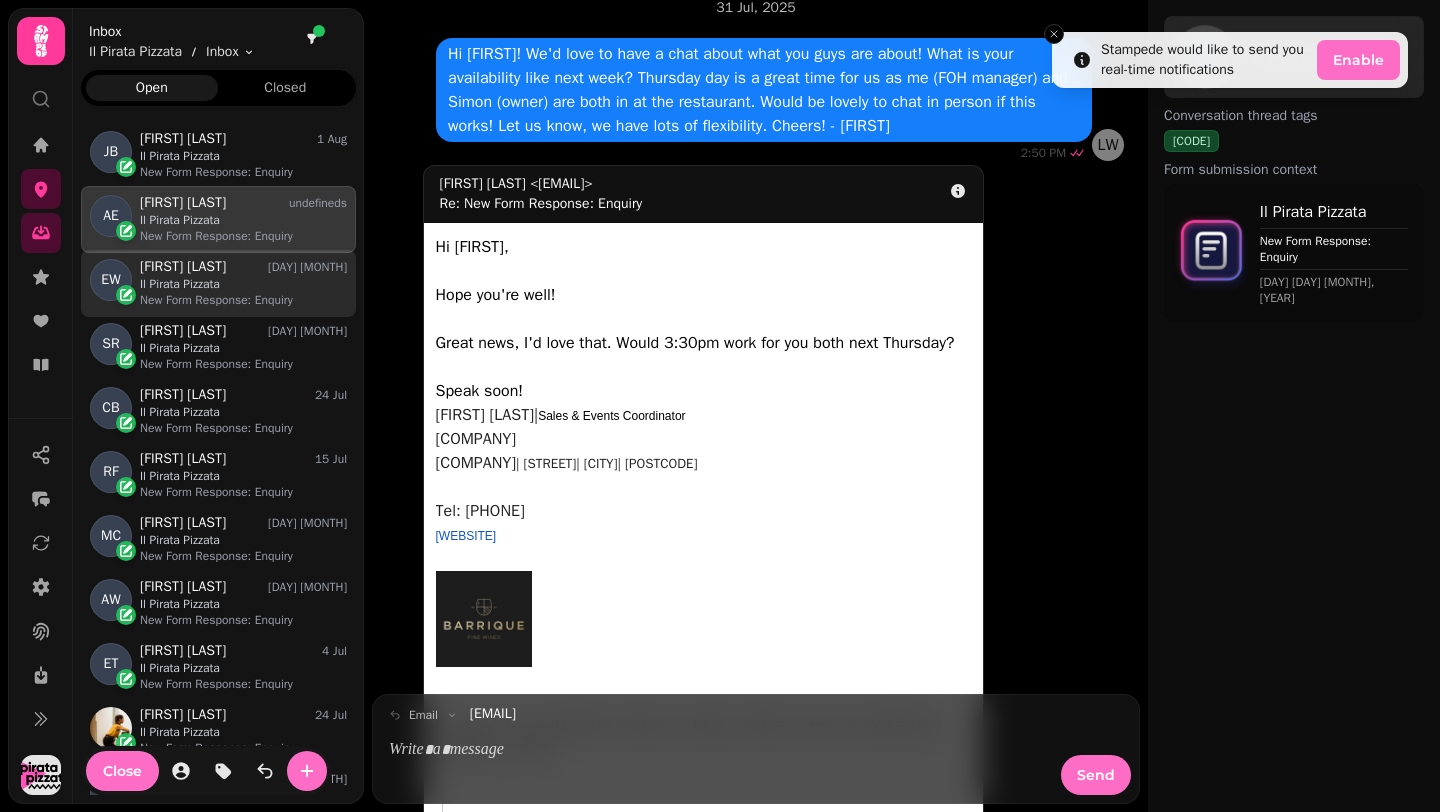 click on "New Form Response: Enquiry" at bounding box center (243, 300) 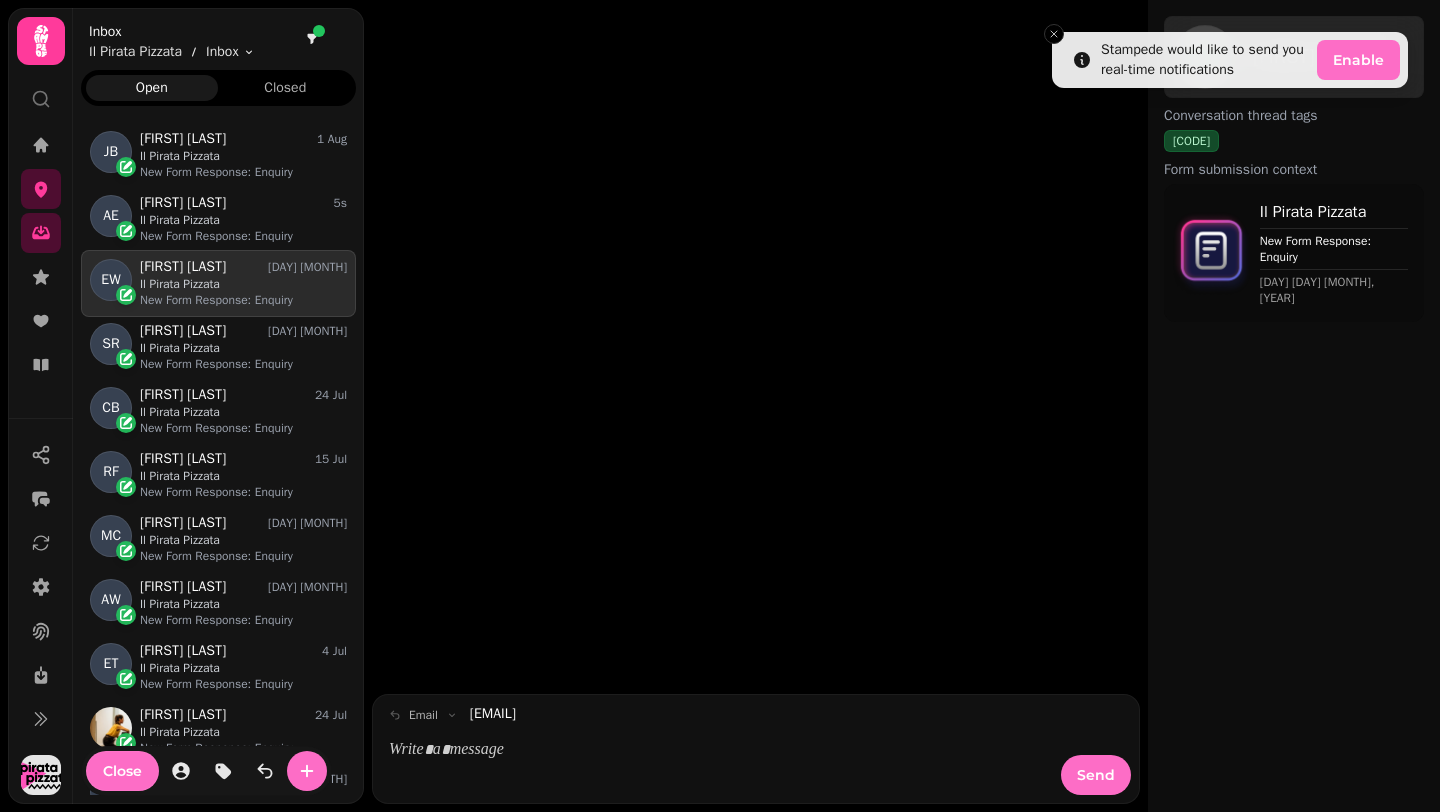 scroll, scrollTop: 805, scrollLeft: 0, axis: vertical 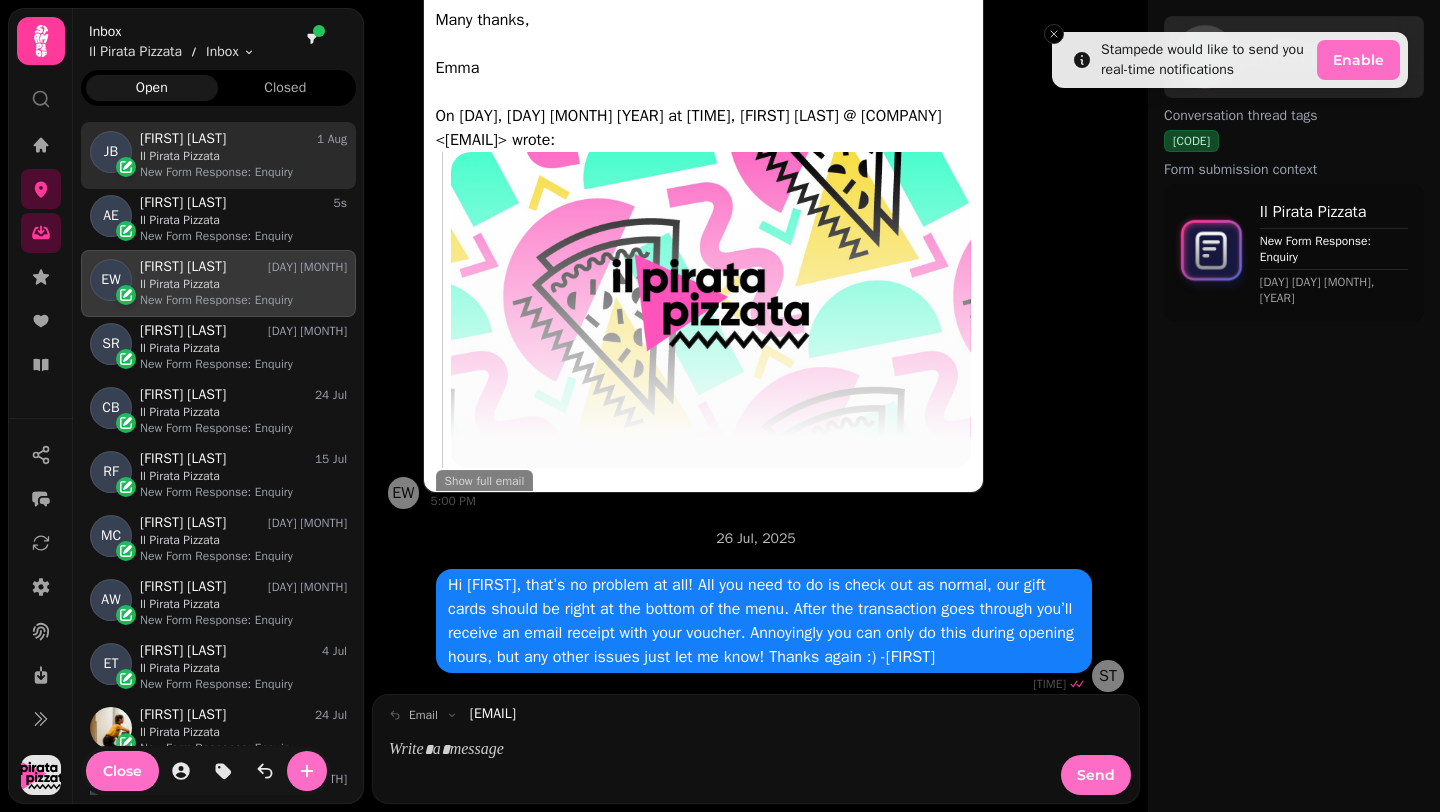 click on "Il Pirata Pizzata" at bounding box center [243, 156] 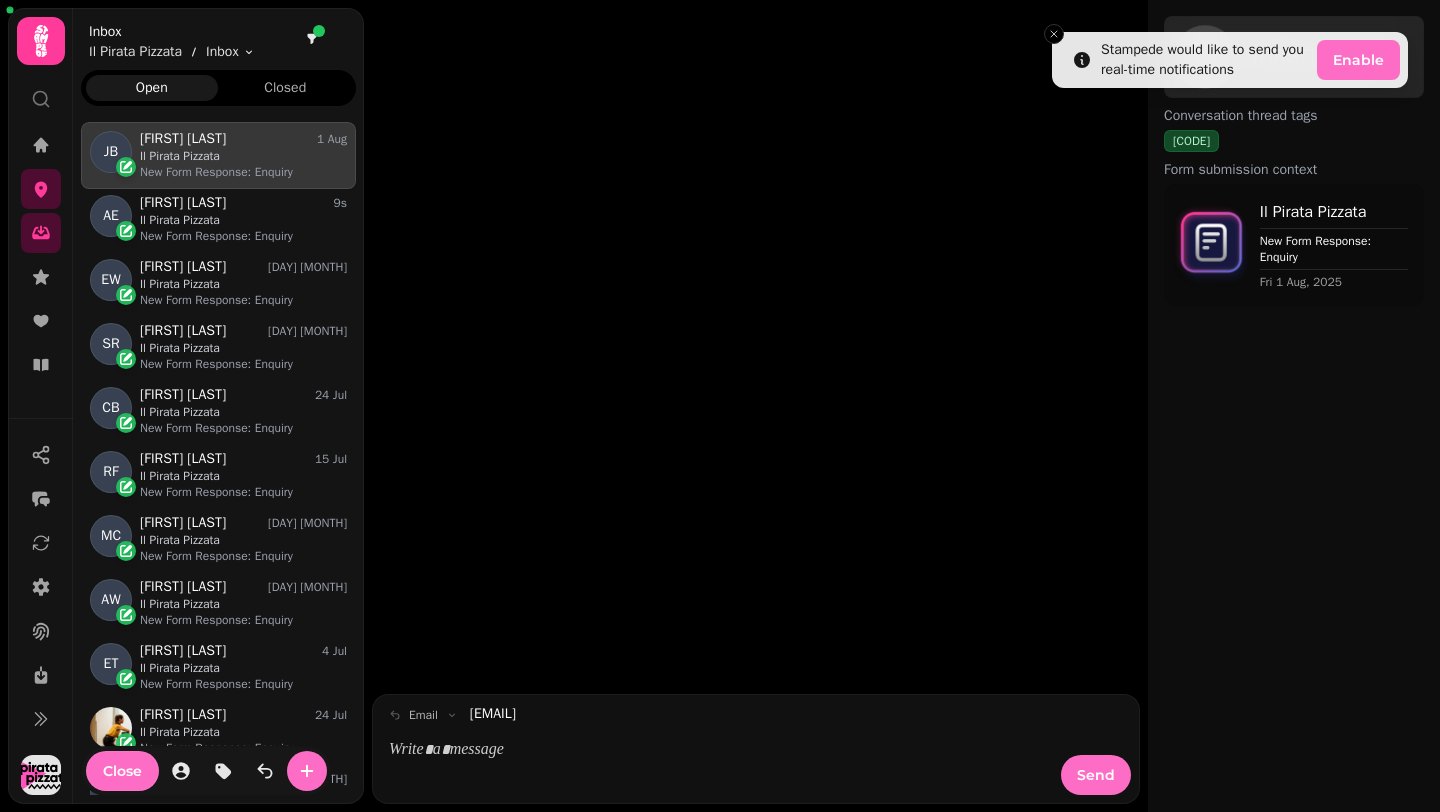 scroll, scrollTop: 0, scrollLeft: 0, axis: both 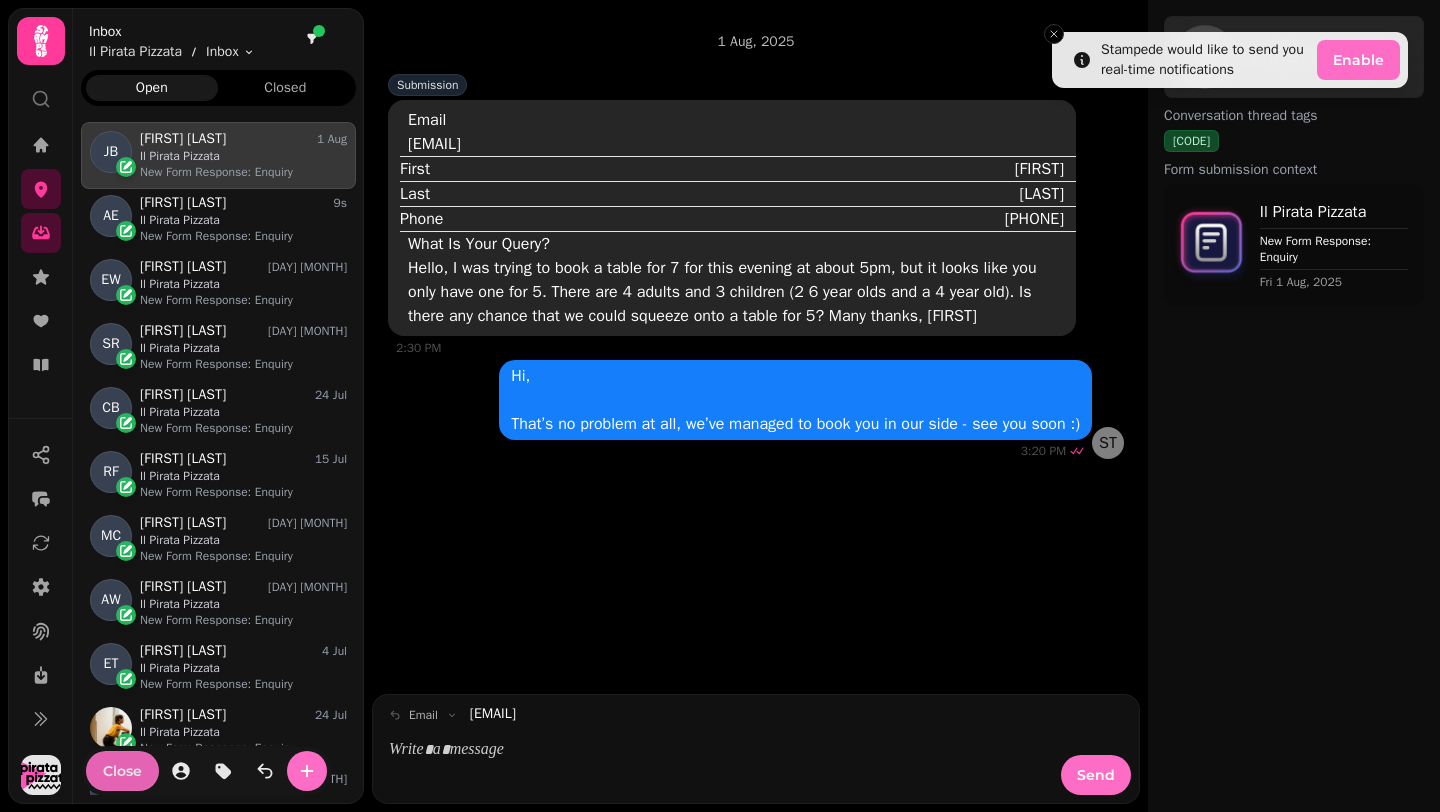 click on "Close" at bounding box center [122, 771] 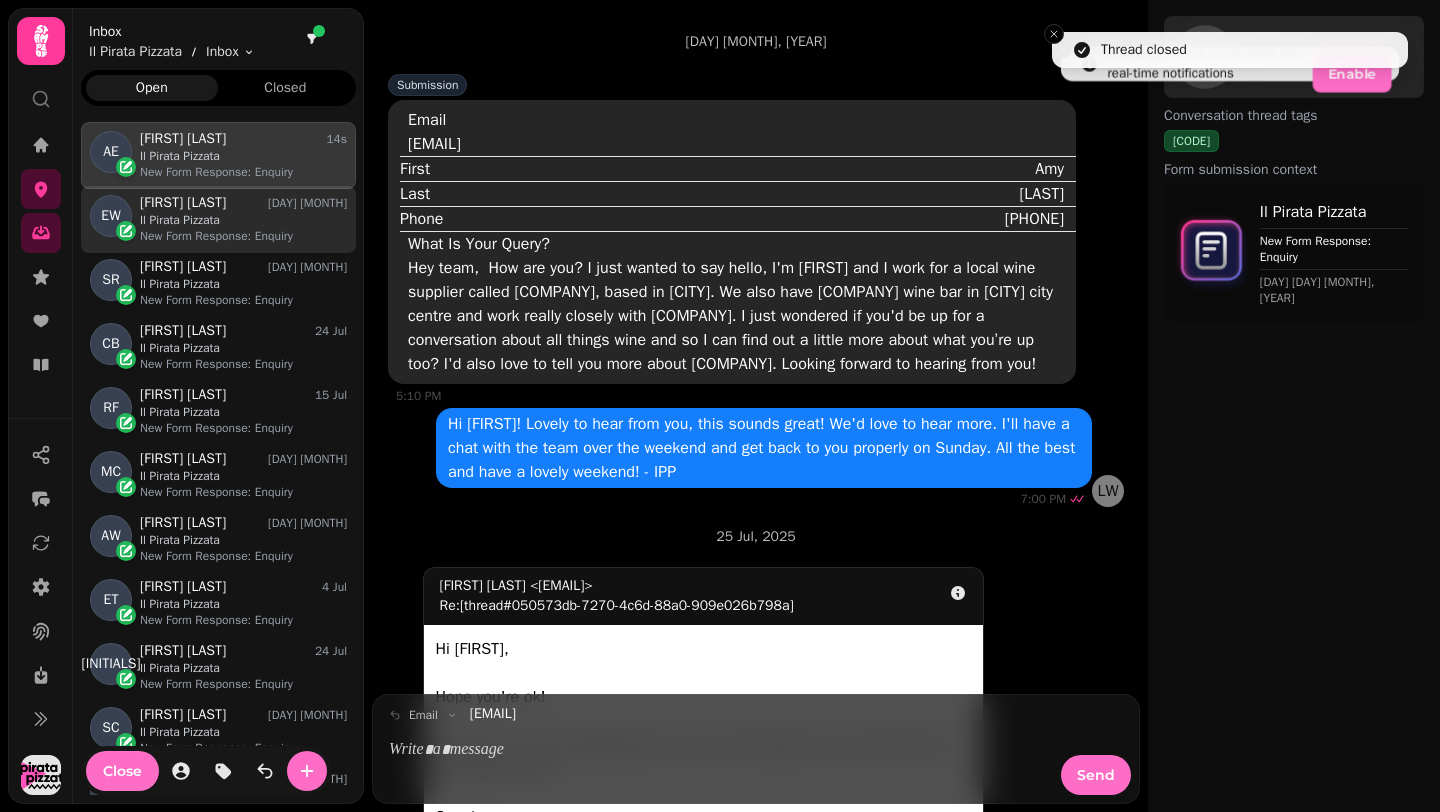 click on "New Form Response: Enquiry" at bounding box center [243, 236] 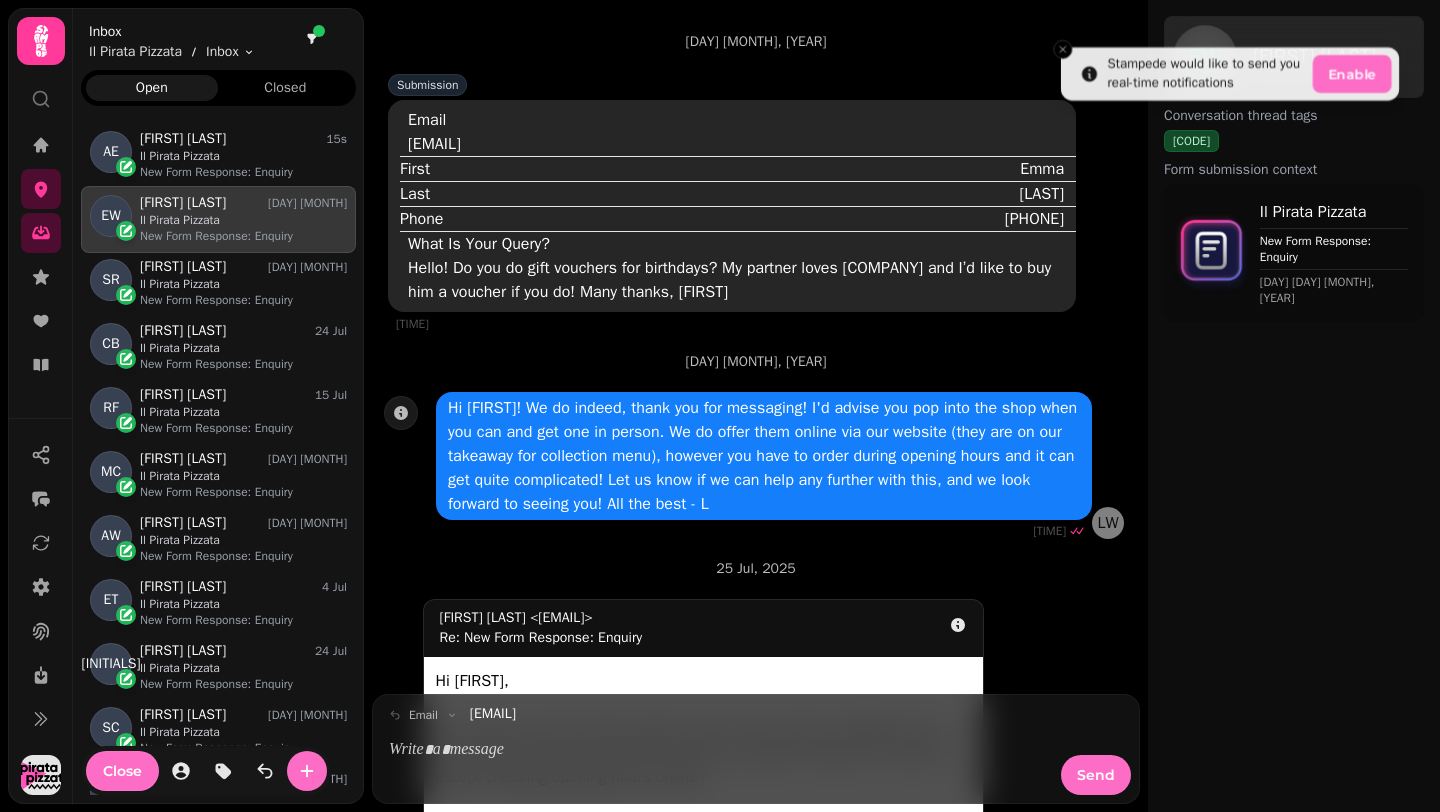 scroll, scrollTop: 805, scrollLeft: 0, axis: vertical 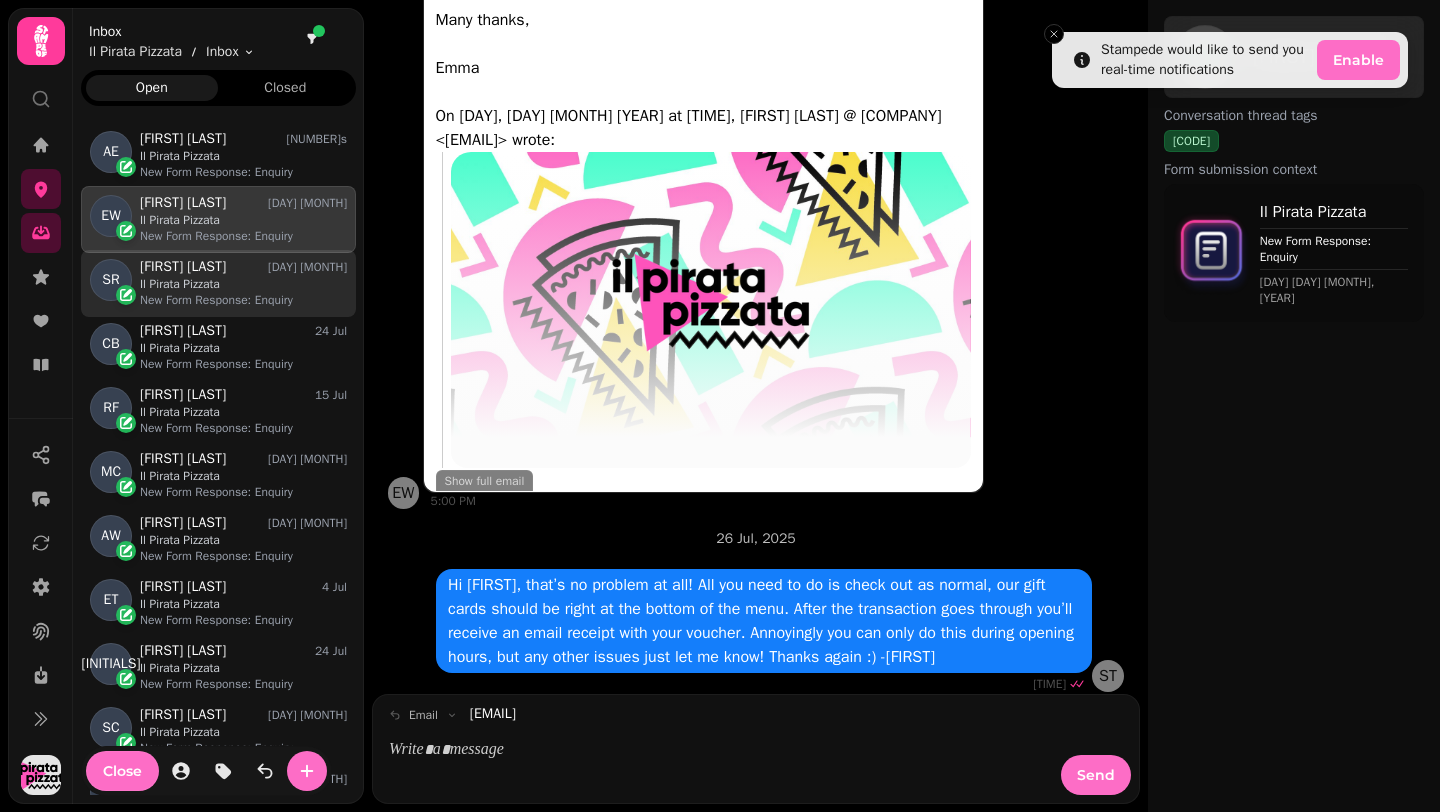 click on "[FIRST] [LAST] [DAY] [MONTH]" at bounding box center (243, 267) 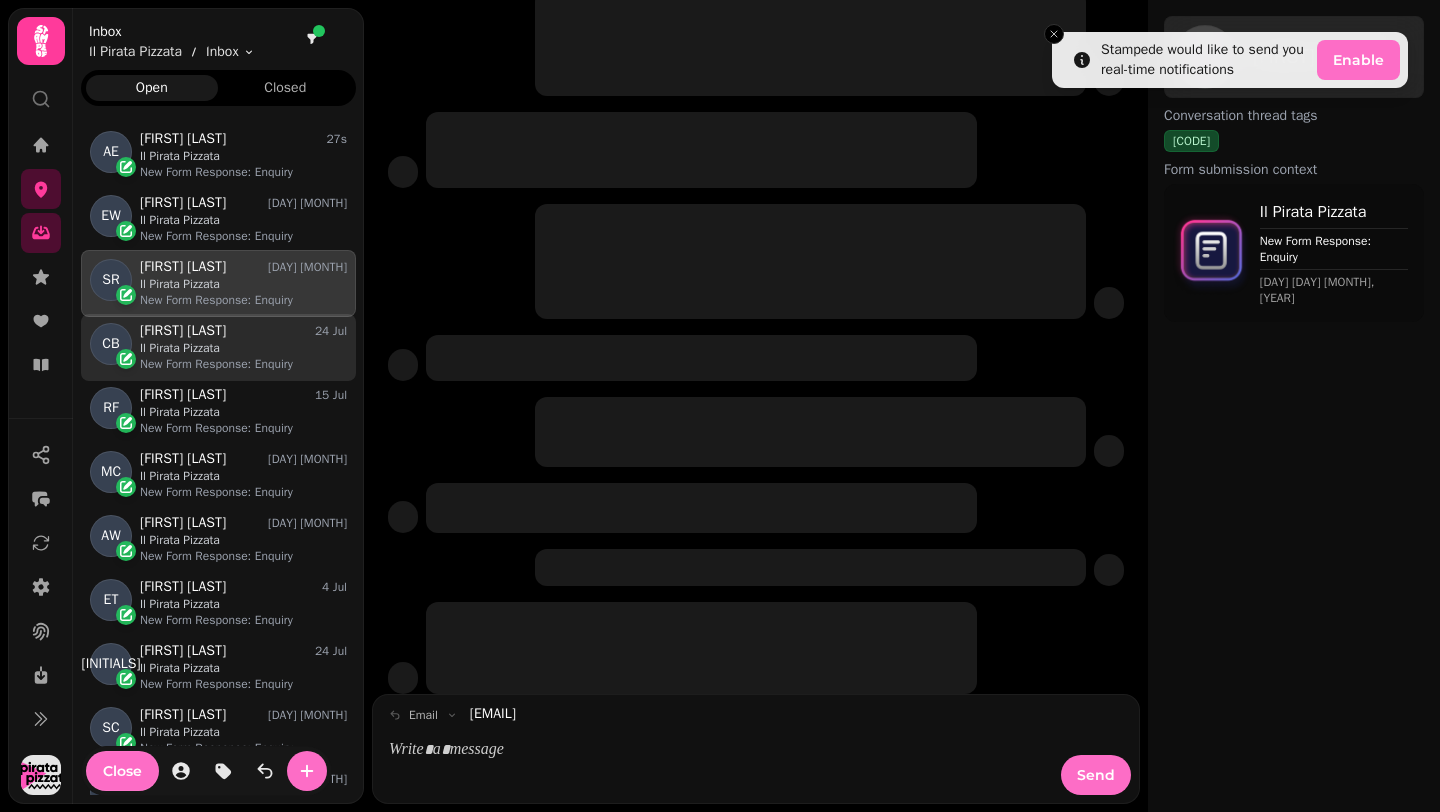 scroll, scrollTop: 0, scrollLeft: 0, axis: both 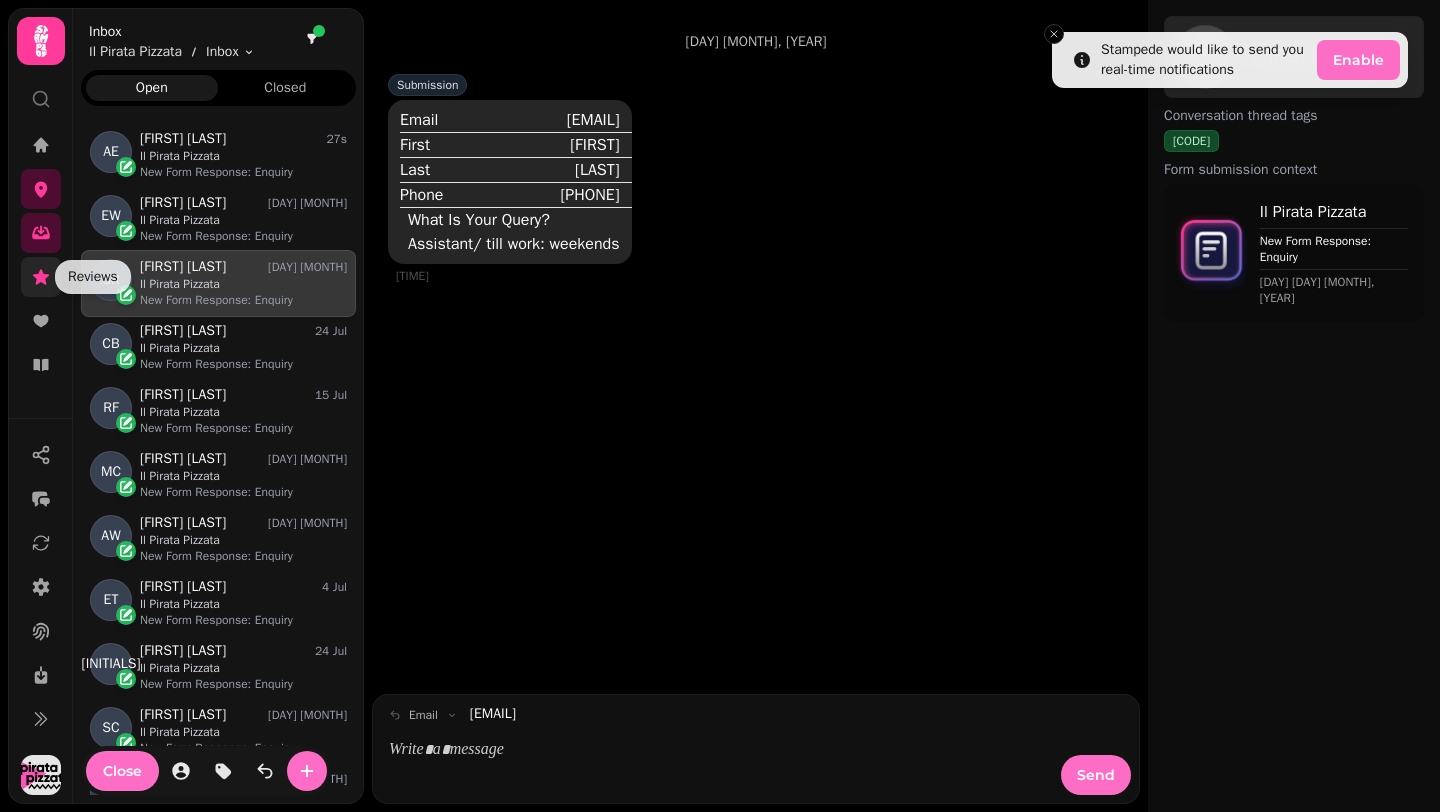 click at bounding box center (41, 277) 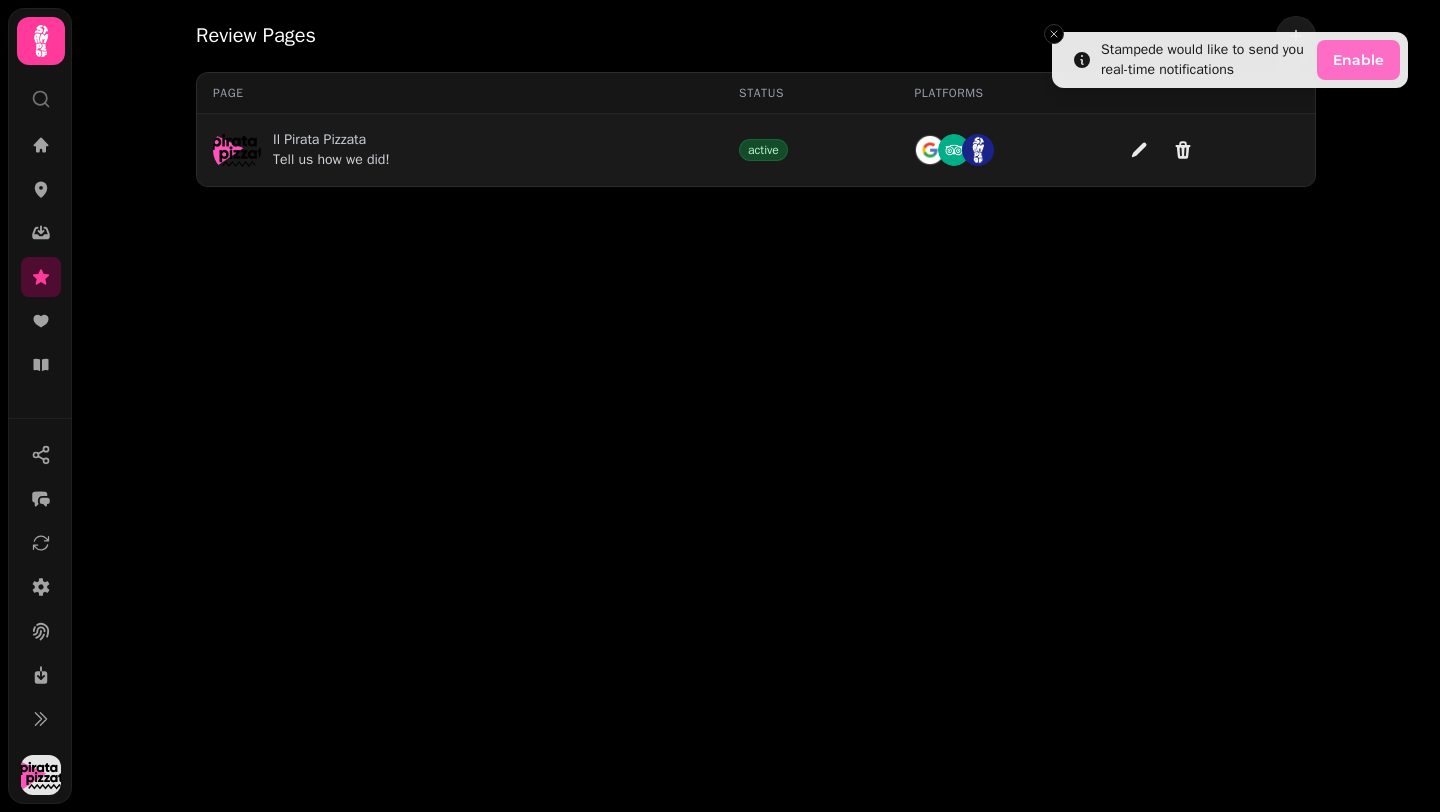 click on "[COMPANY] Tell us how we did!" at bounding box center (460, 150) 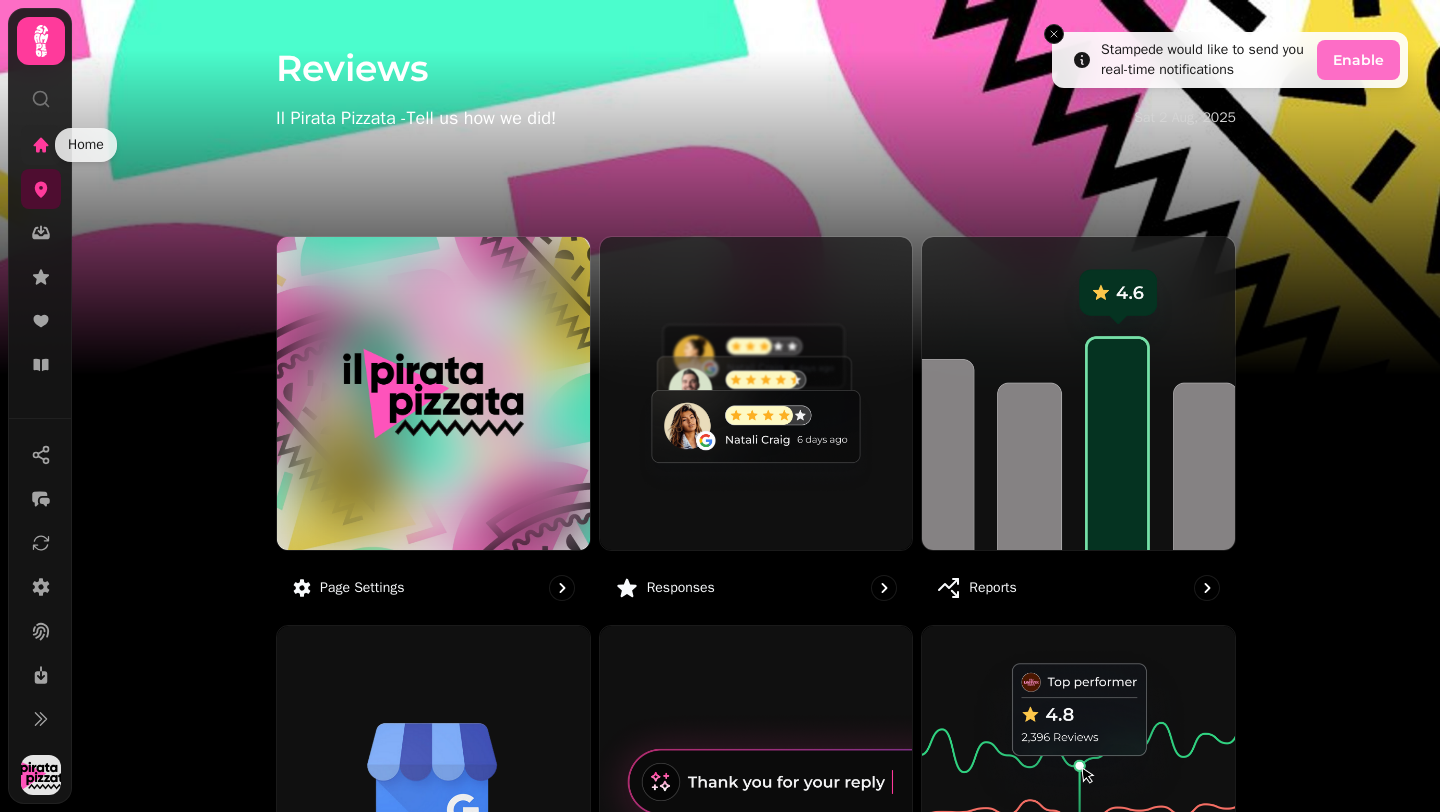 click 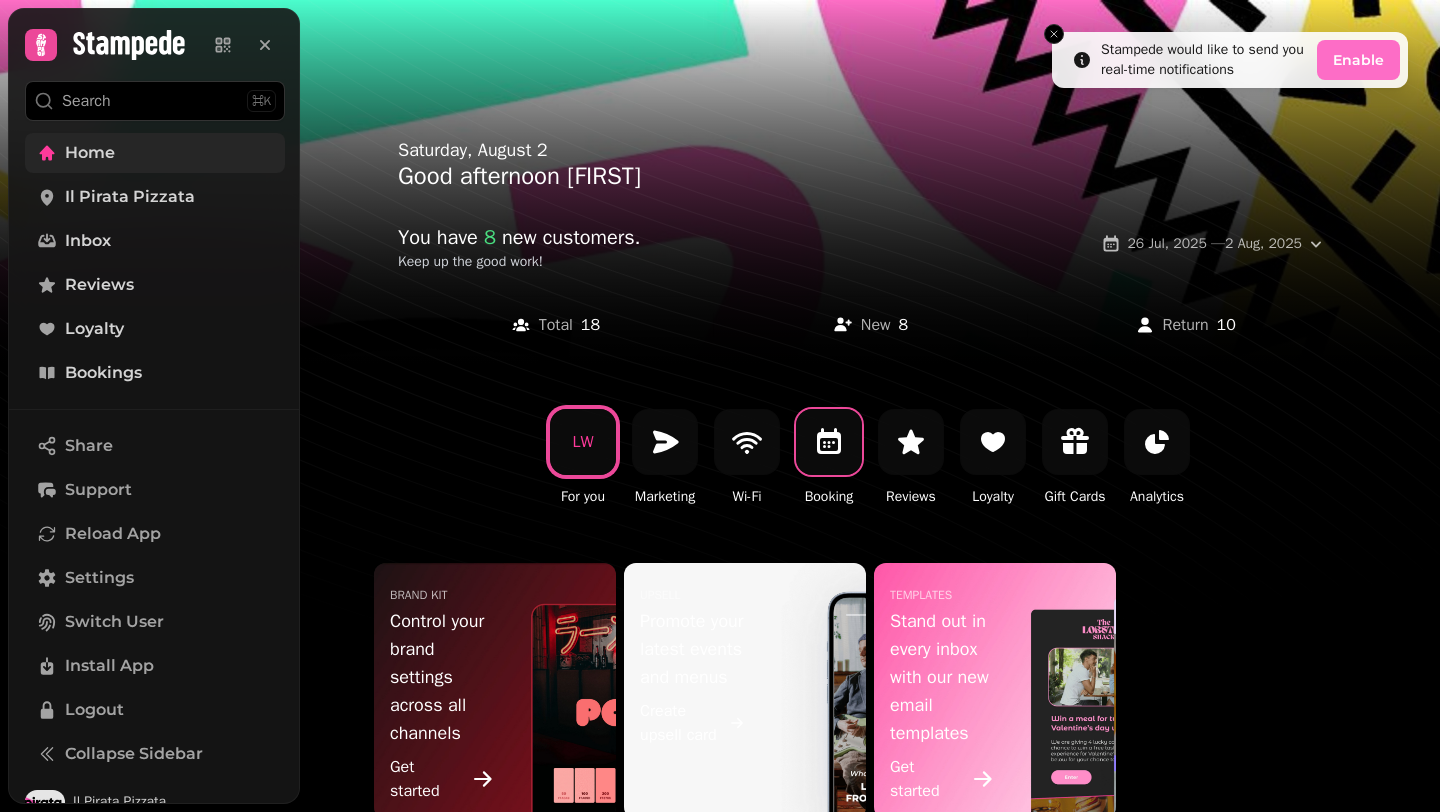 click 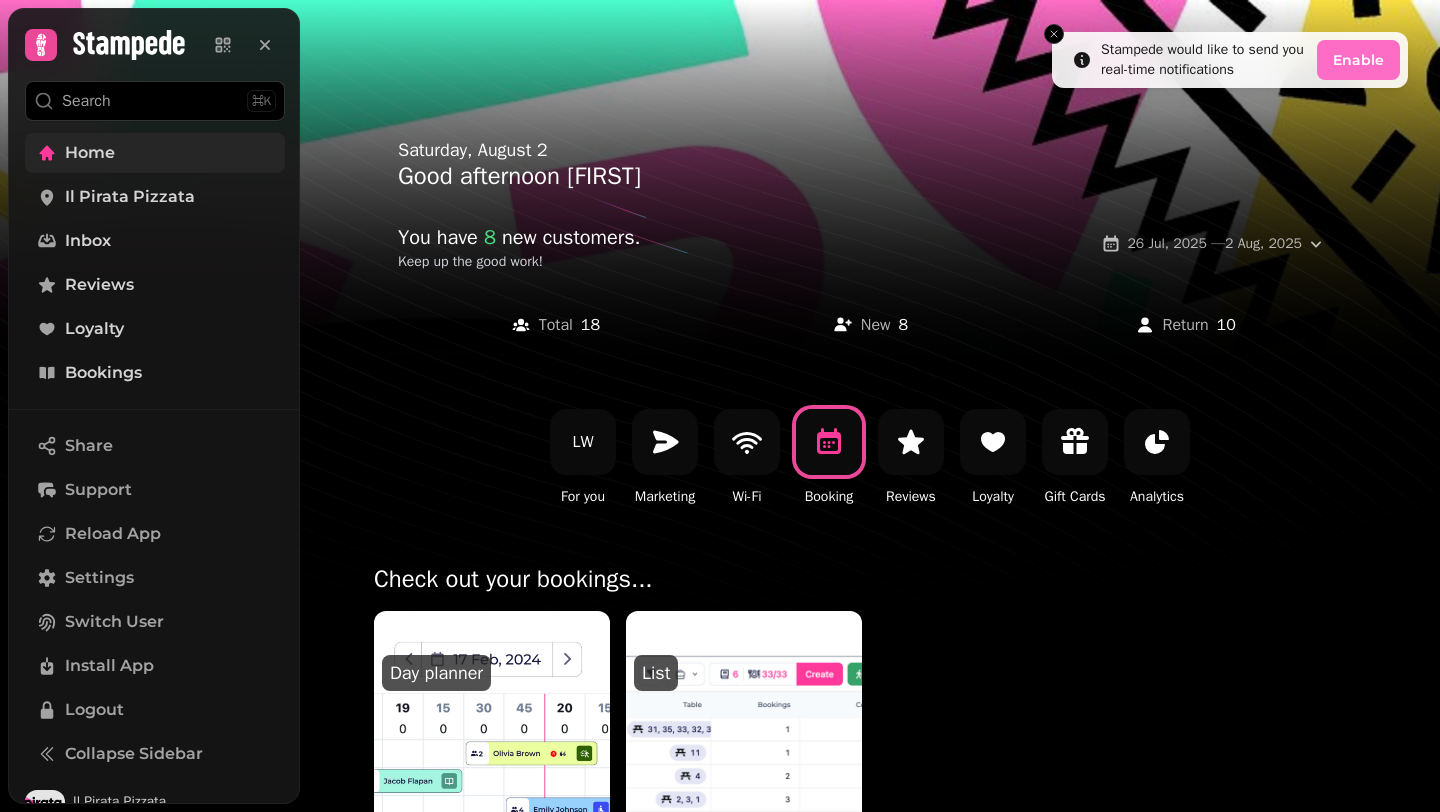 click at bounding box center (492, 731) 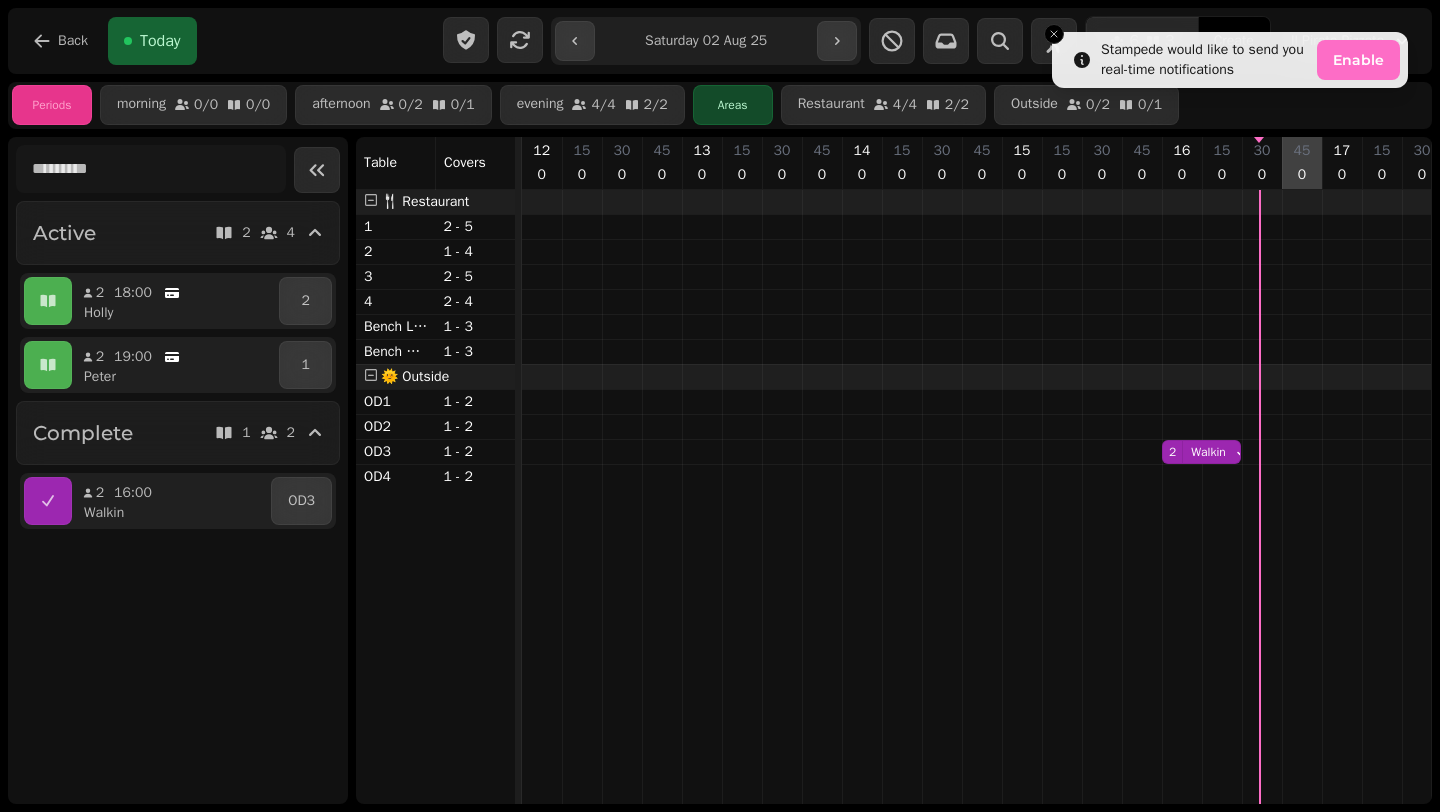 scroll, scrollTop: 0, scrollLeft: 739, axis: horizontal 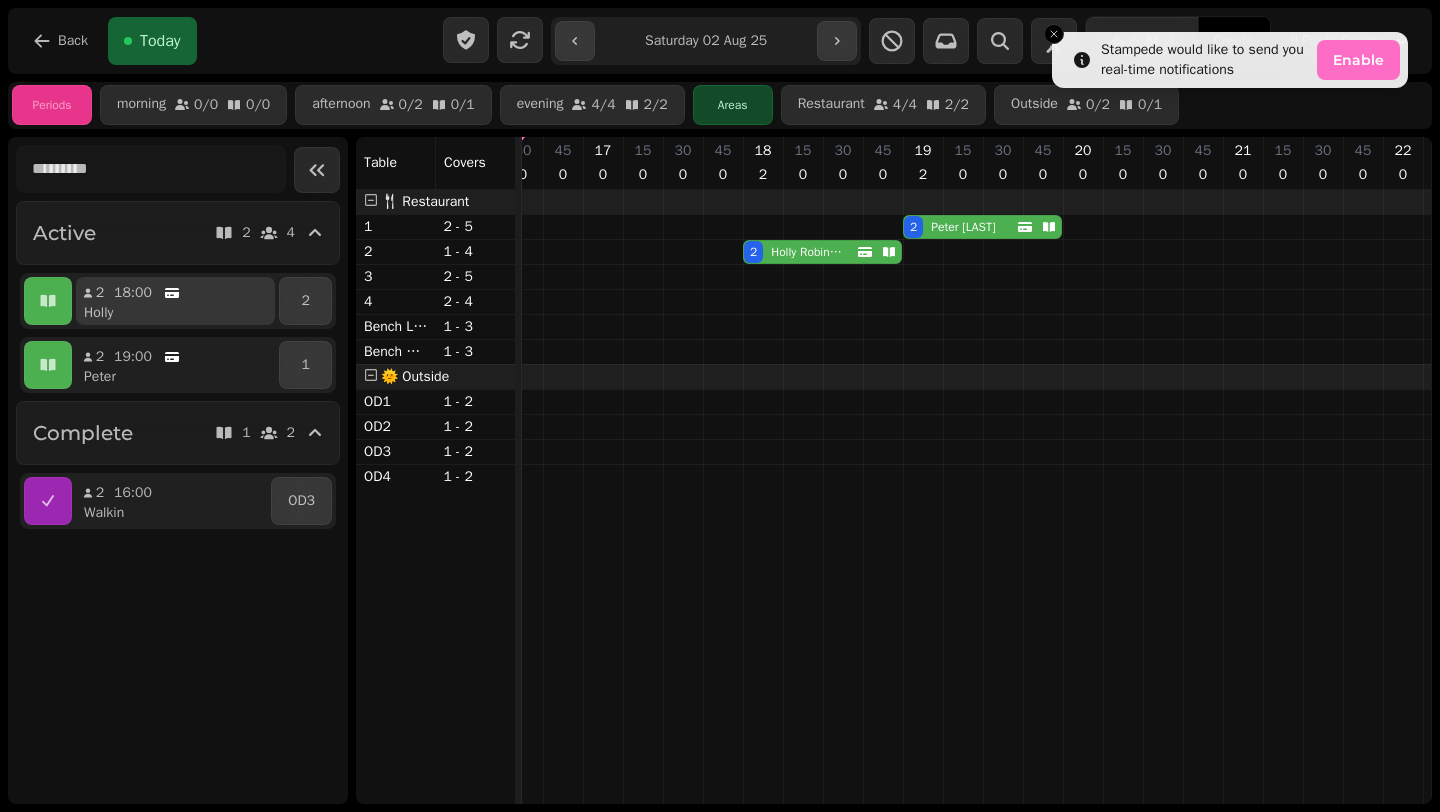 click on "[NUMBER] [TIME] [FIRST]" at bounding box center (175, 301) 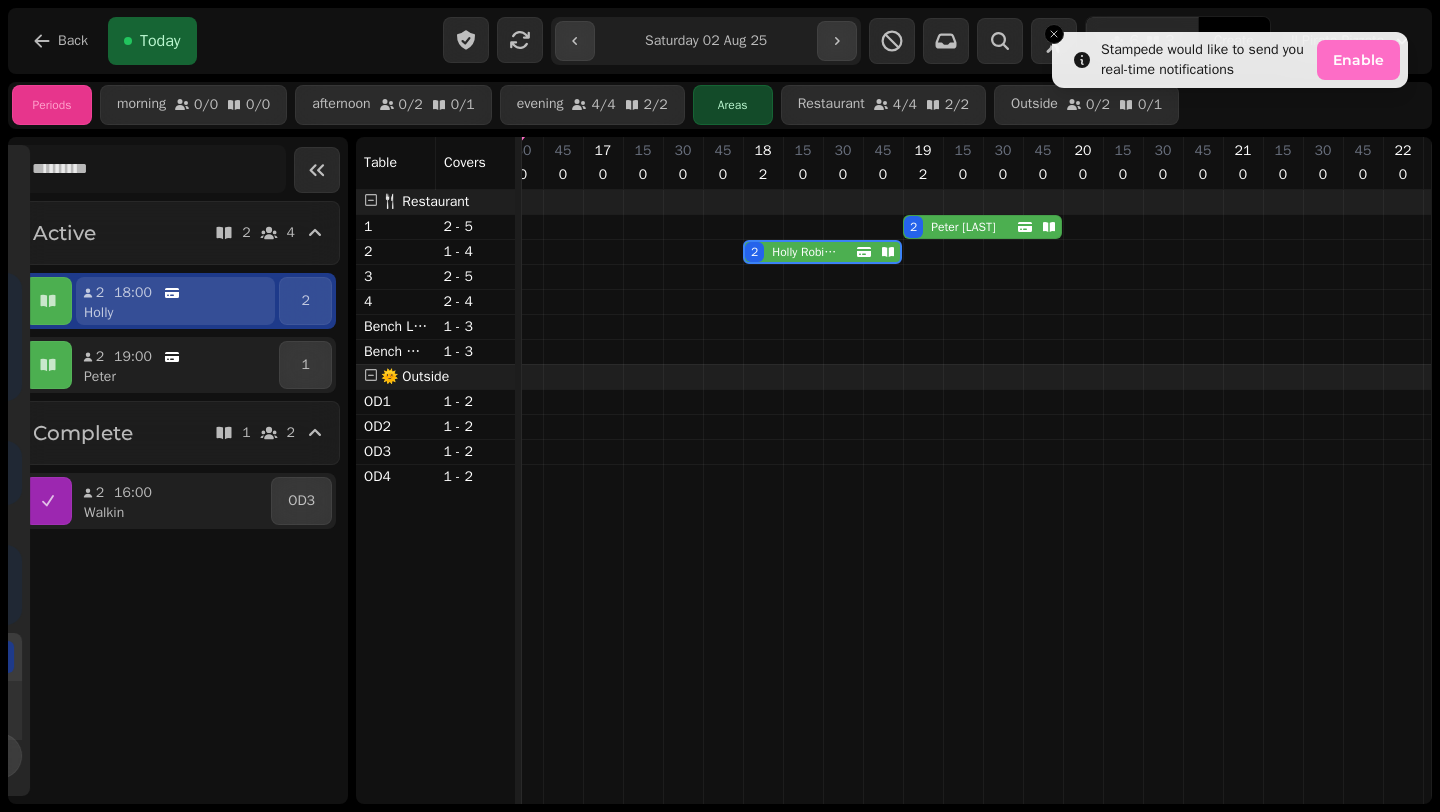scroll, scrollTop: 0, scrollLeft: 771, axis: horizontal 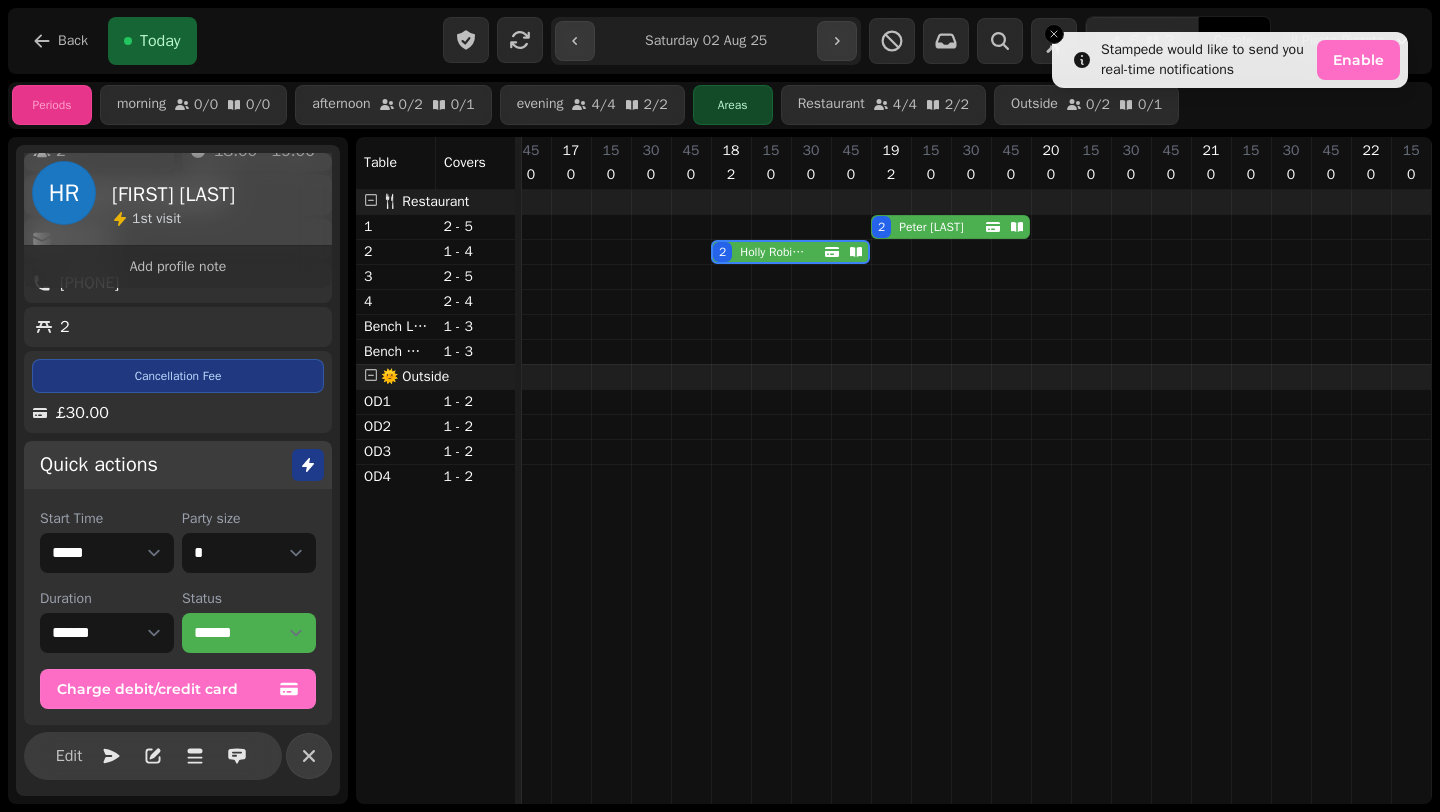 click on "[FIRST] [LAST]" at bounding box center [931, 227] 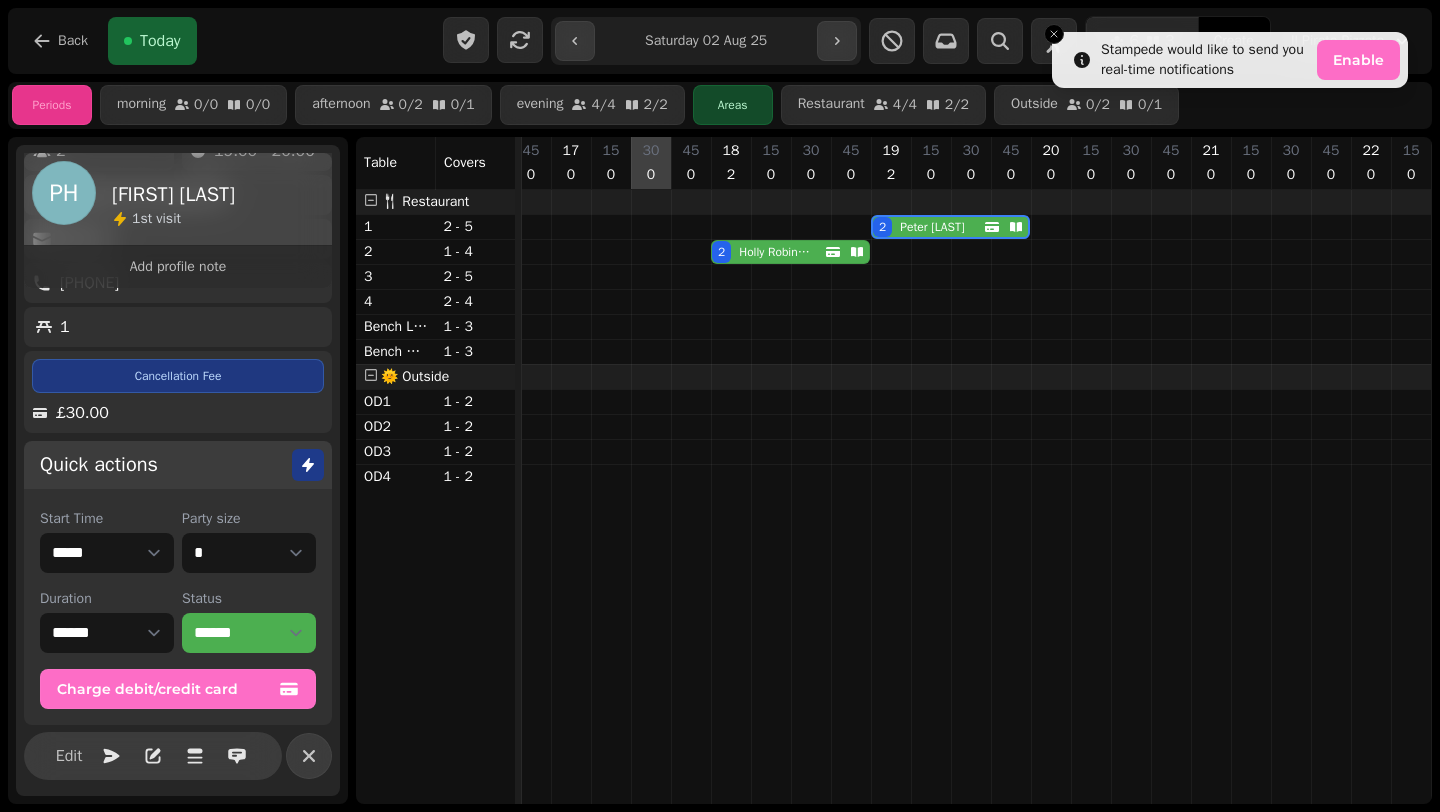 scroll, scrollTop: 0, scrollLeft: 633, axis: horizontal 